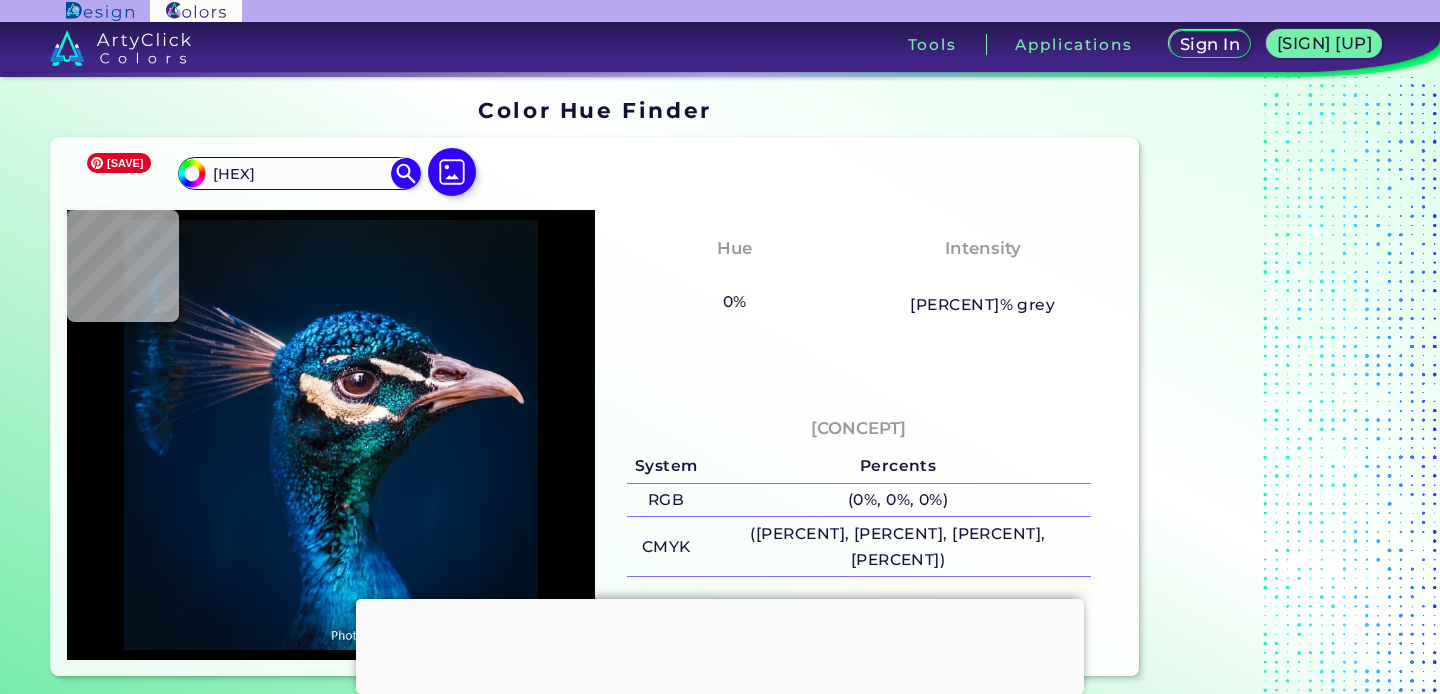 scroll, scrollTop: 0, scrollLeft: 0, axis: both 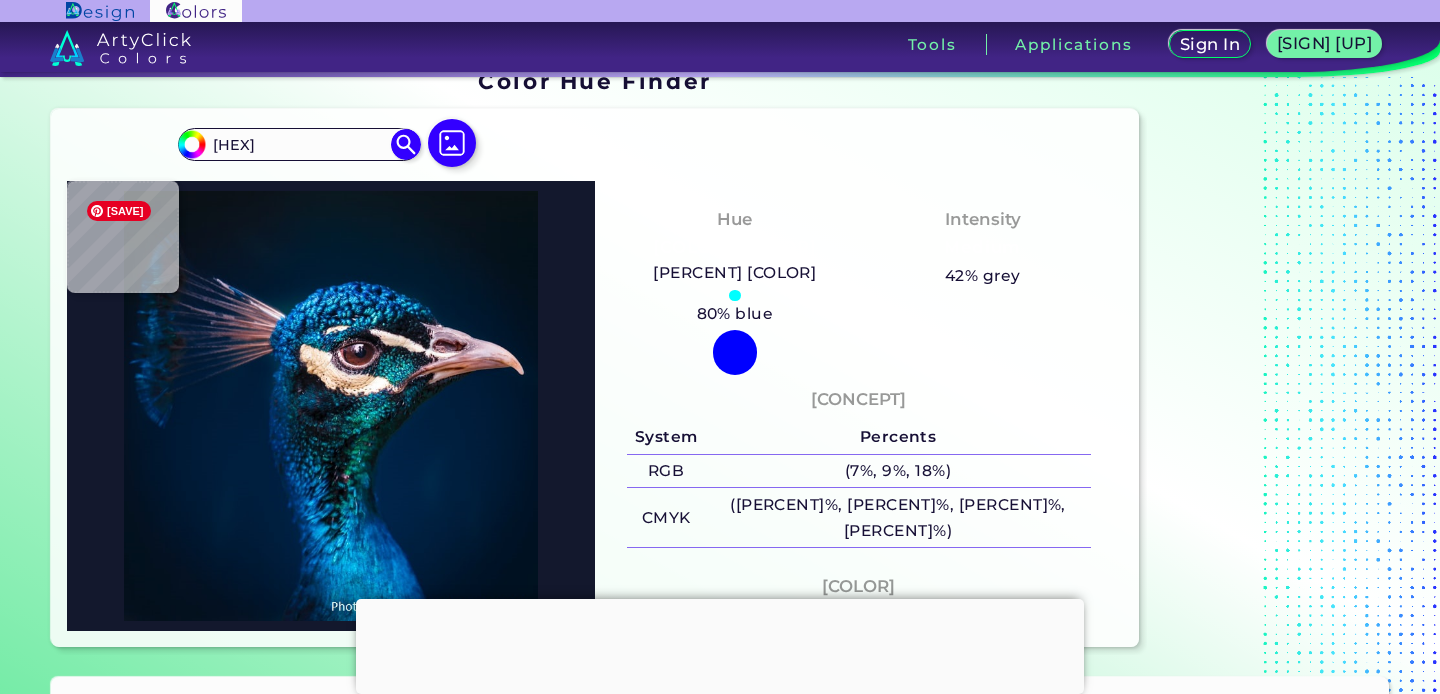 click at bounding box center (331, 406) 